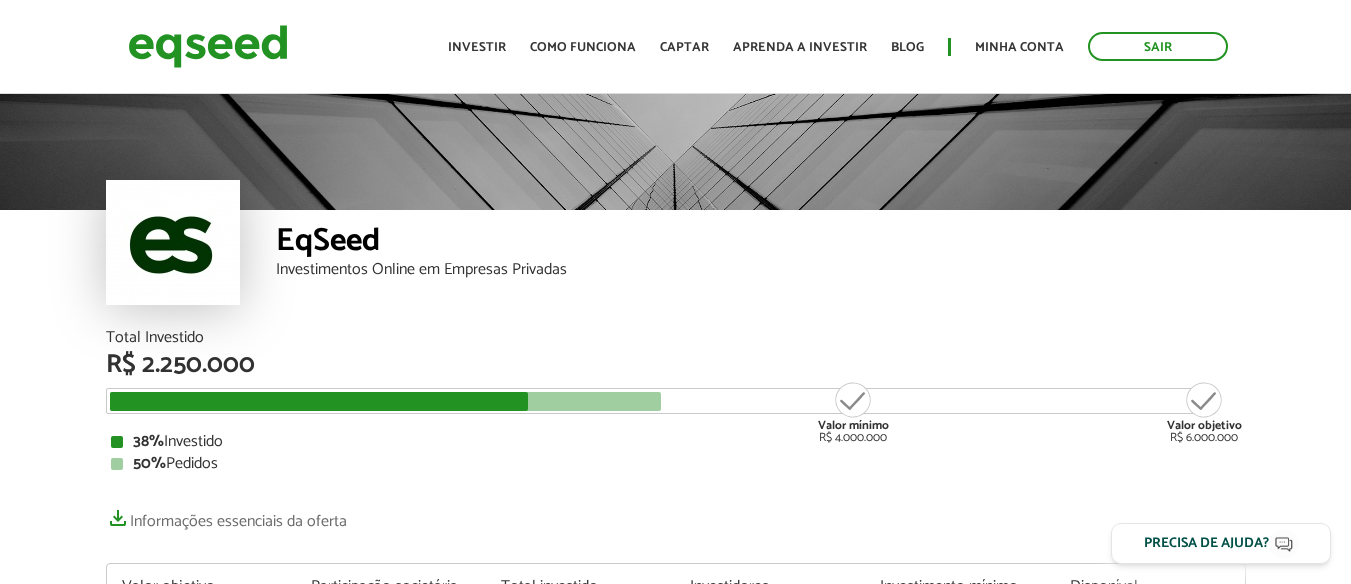 scroll, scrollTop: 0, scrollLeft: 0, axis: both 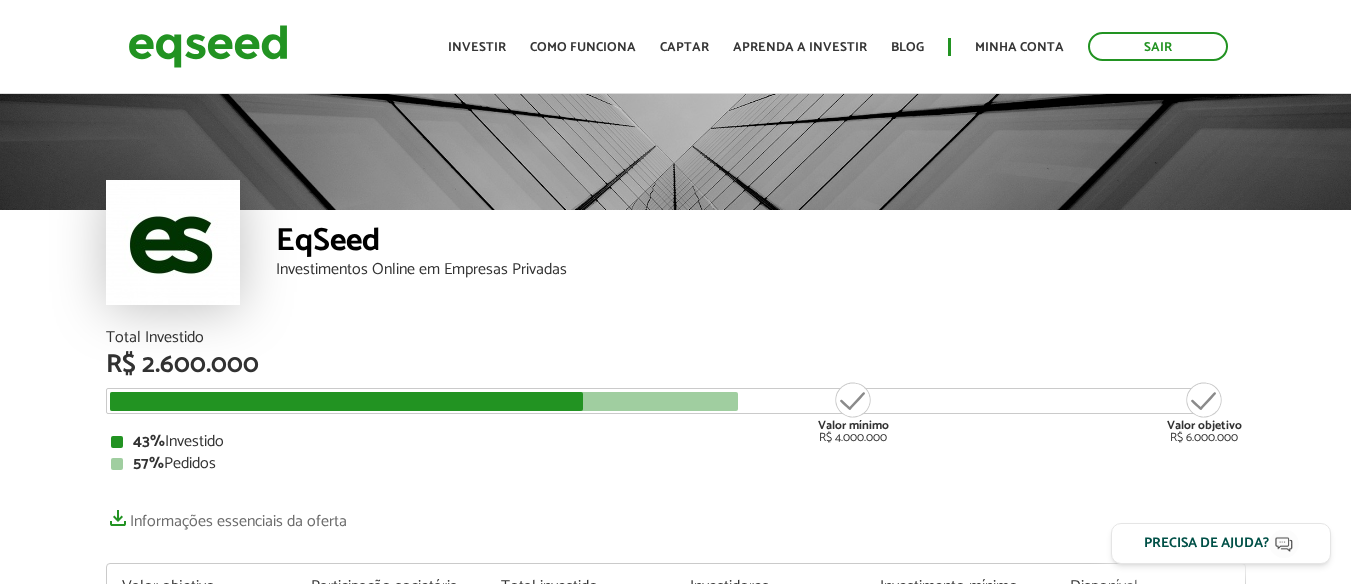 click on "Investimentos Online em Empresas Privadas" at bounding box center (761, 270) 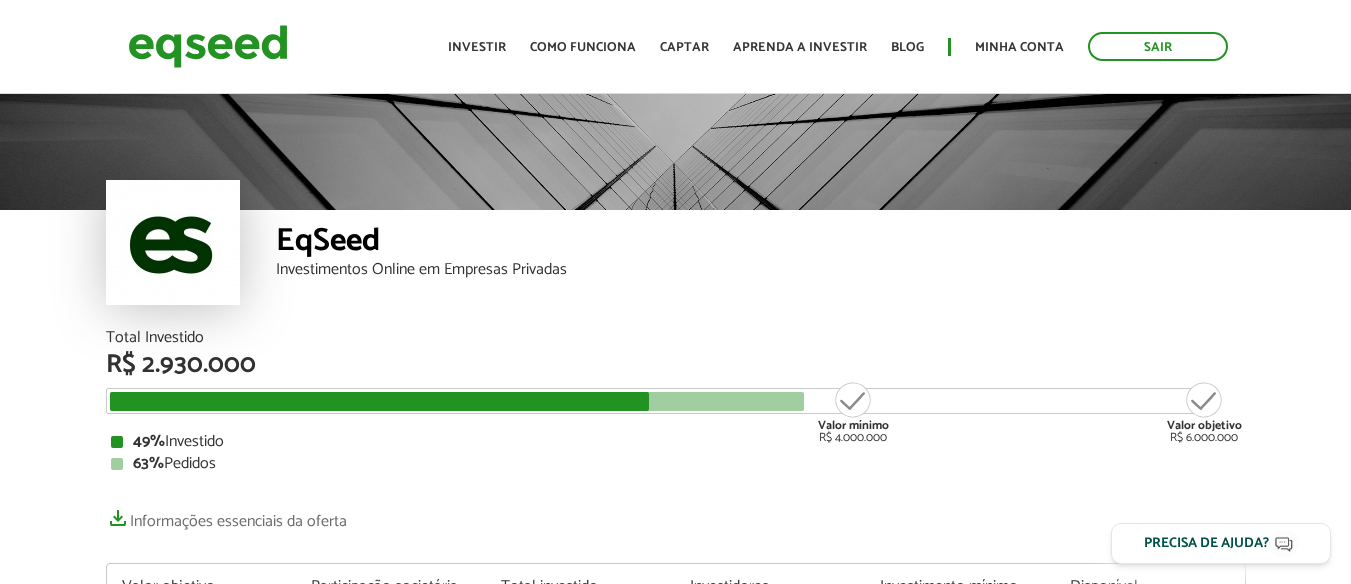 scroll, scrollTop: 0, scrollLeft: 0, axis: both 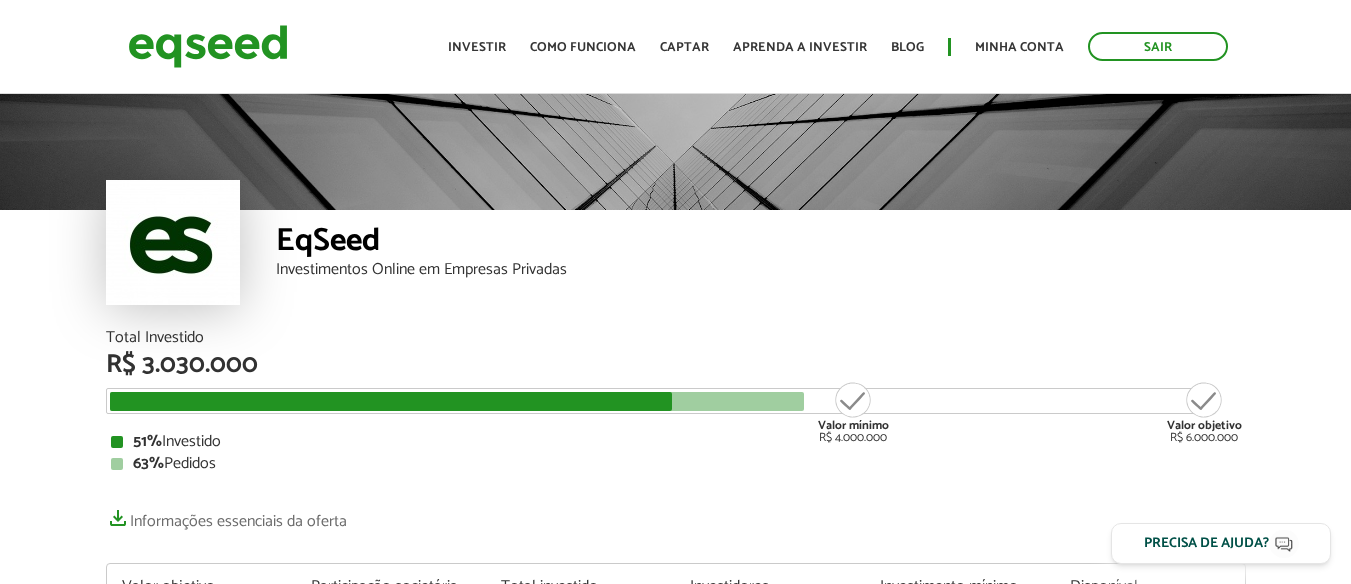 click on "EqSeed
Investimentos Online em Empresas Privadas" at bounding box center (761, 270) 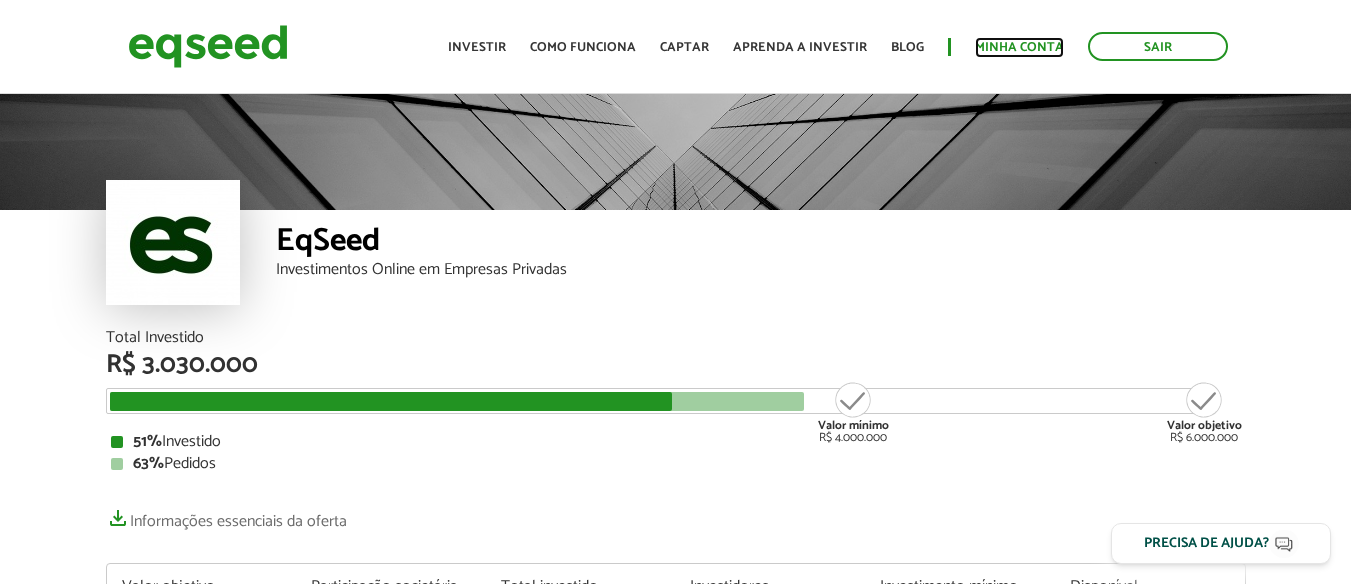 click on "Minha conta" at bounding box center [1019, 47] 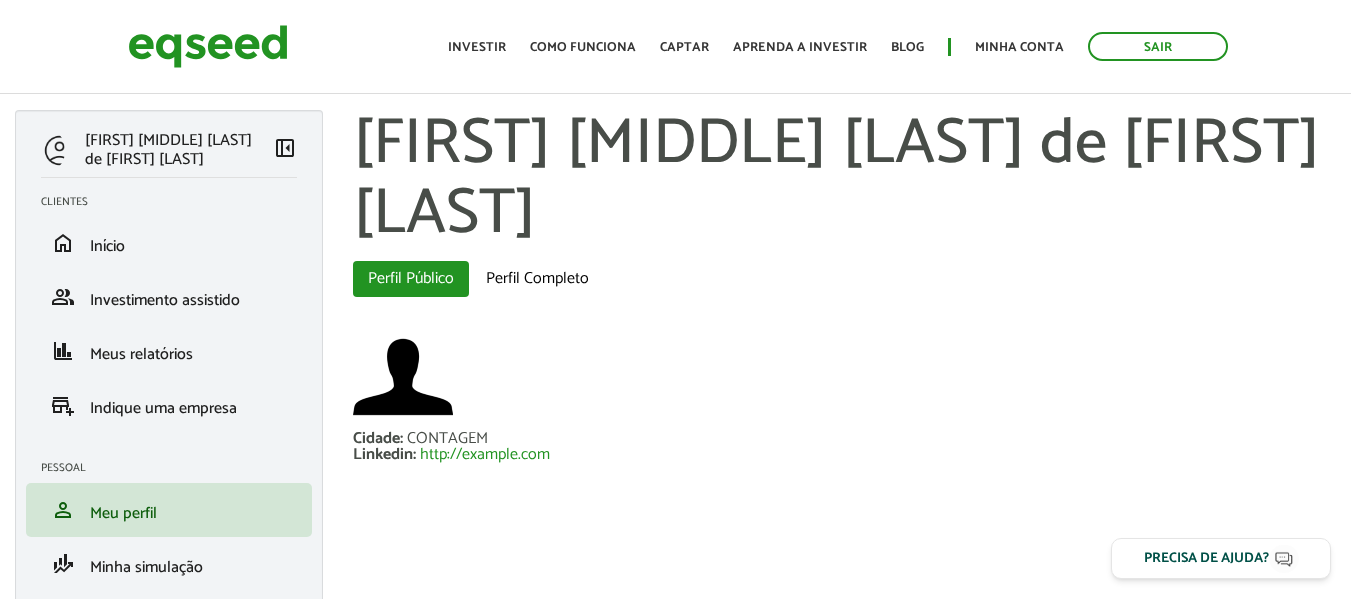 scroll, scrollTop: 0, scrollLeft: 0, axis: both 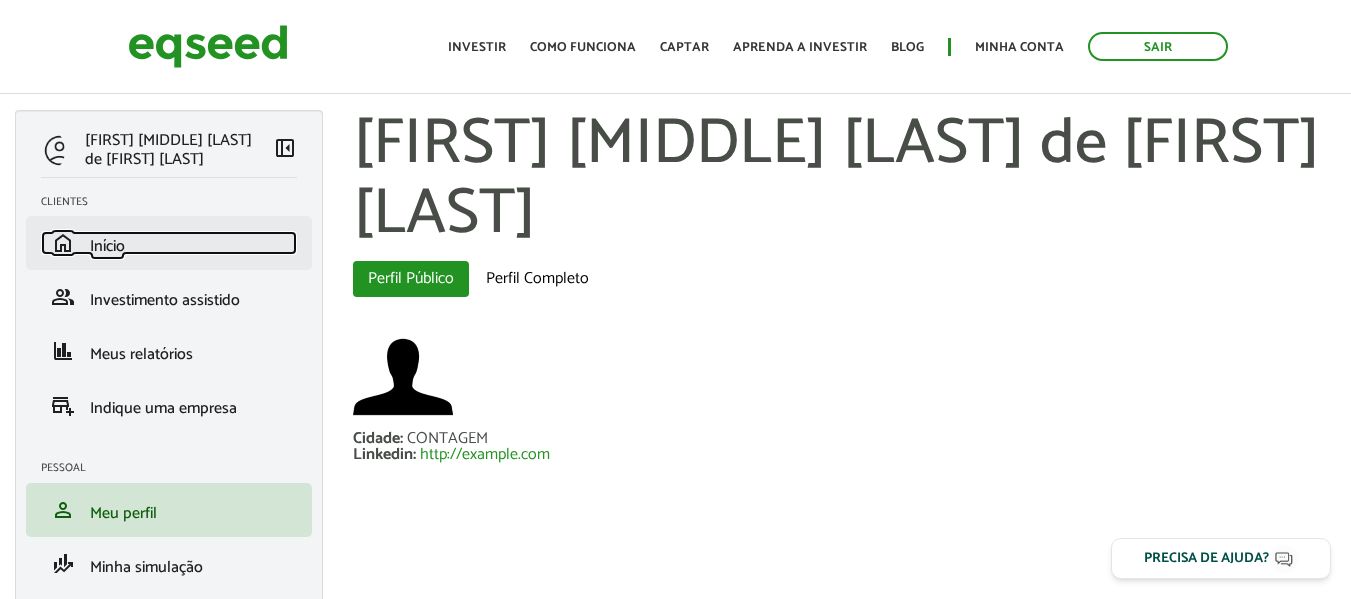 click on "home Início" at bounding box center (169, 243) 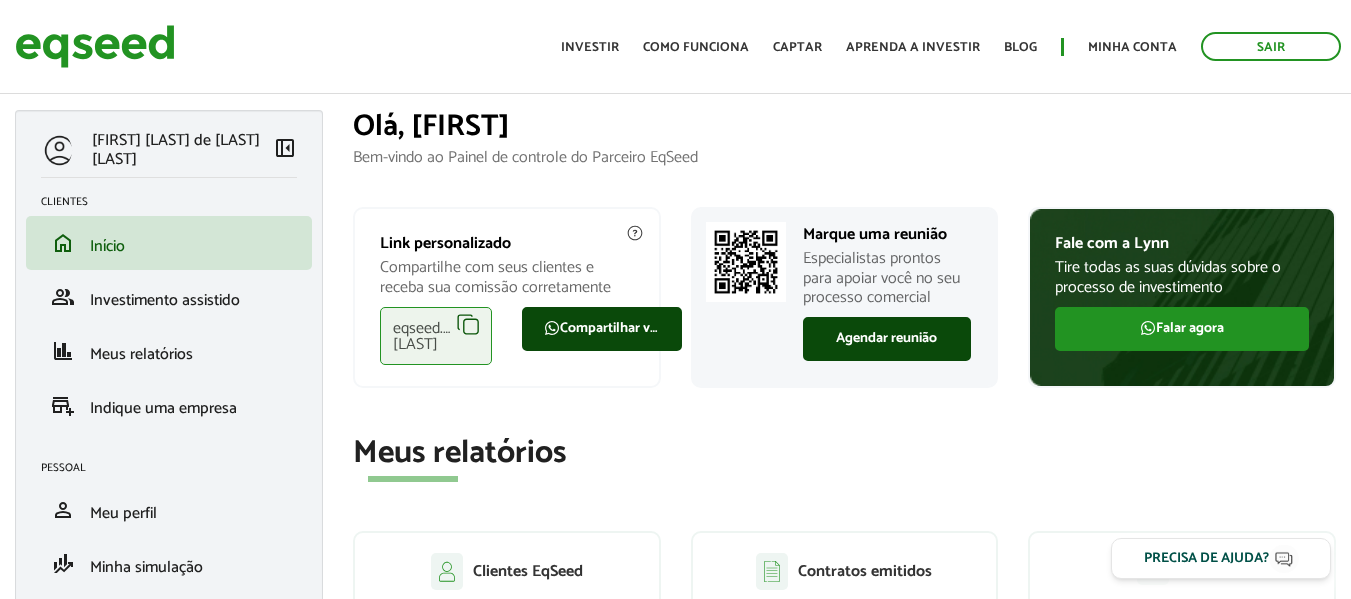 scroll, scrollTop: 0, scrollLeft: 0, axis: both 